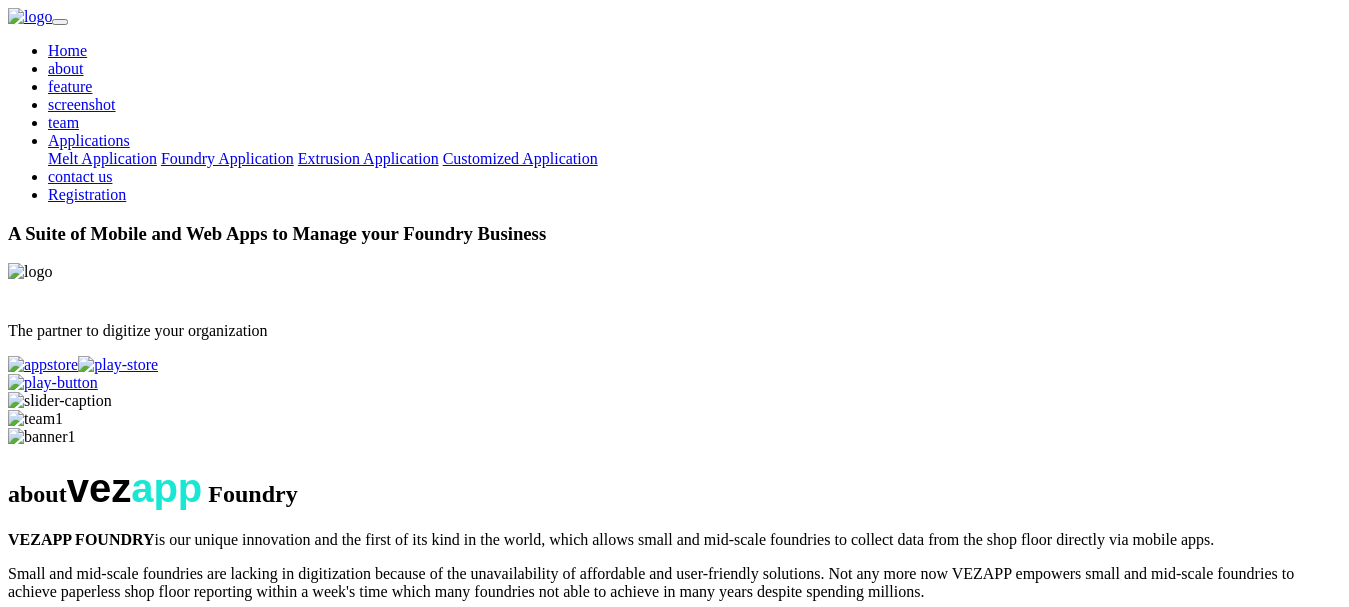 scroll, scrollTop: 0, scrollLeft: 0, axis: both 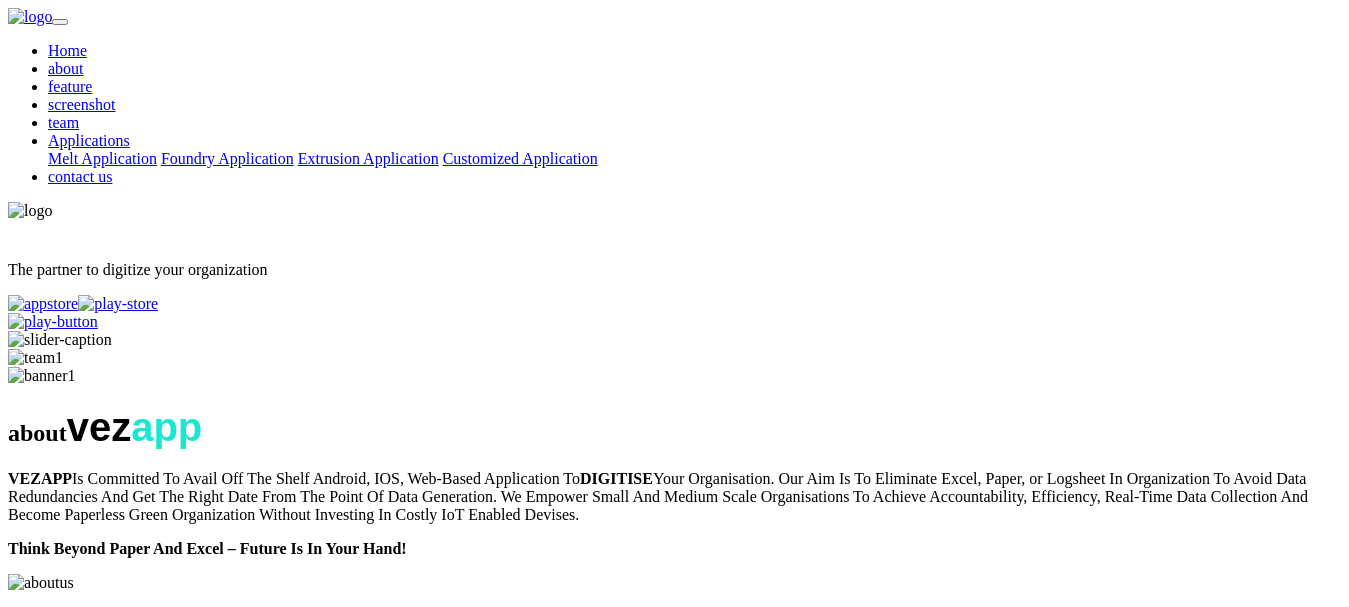 click on "feature" at bounding box center (70, 86) 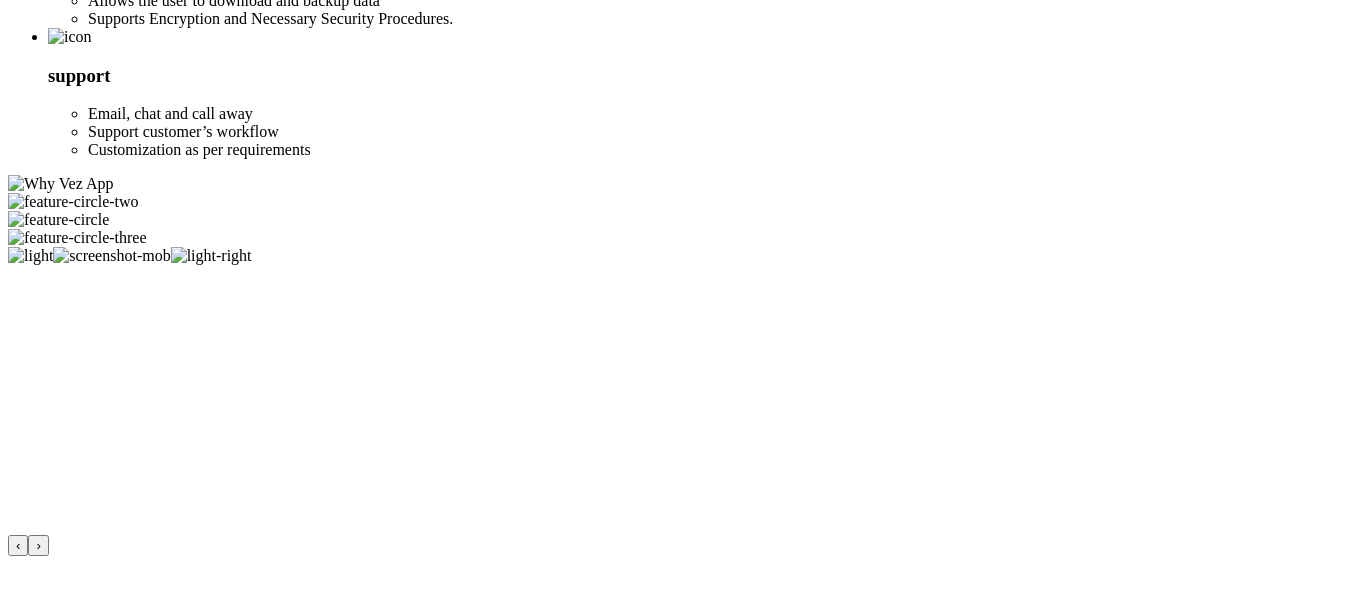 click on "screenshot" at bounding box center (82, -1254) 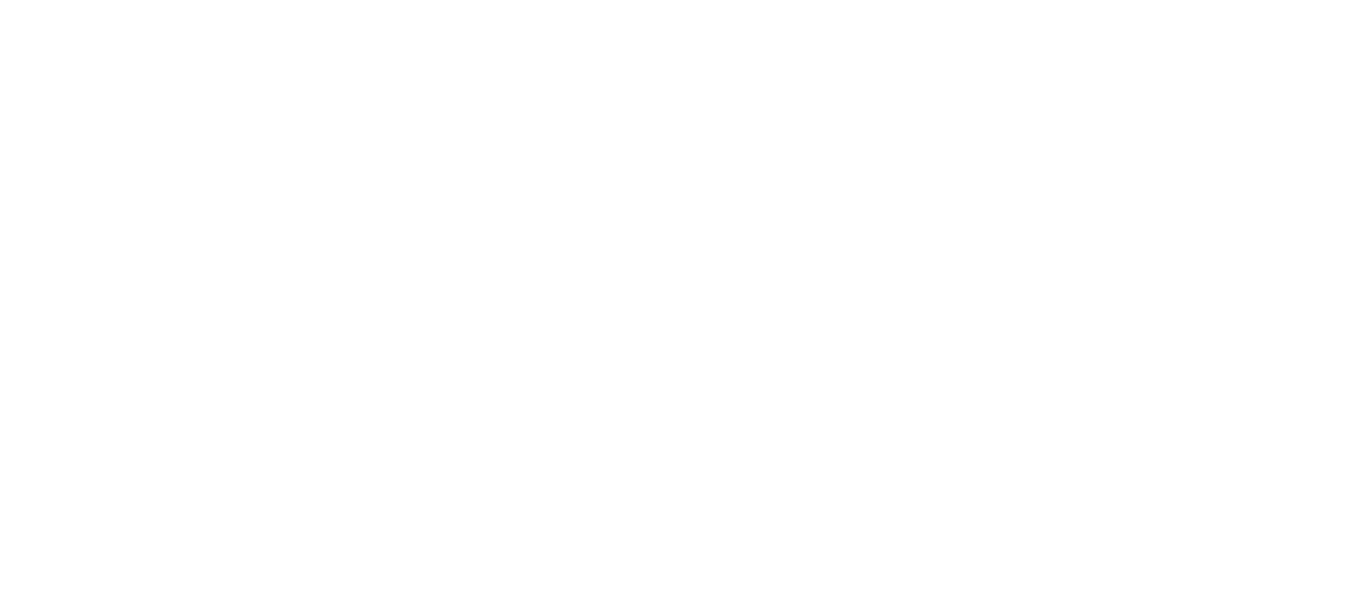 click on "team" at bounding box center [63, -2047] 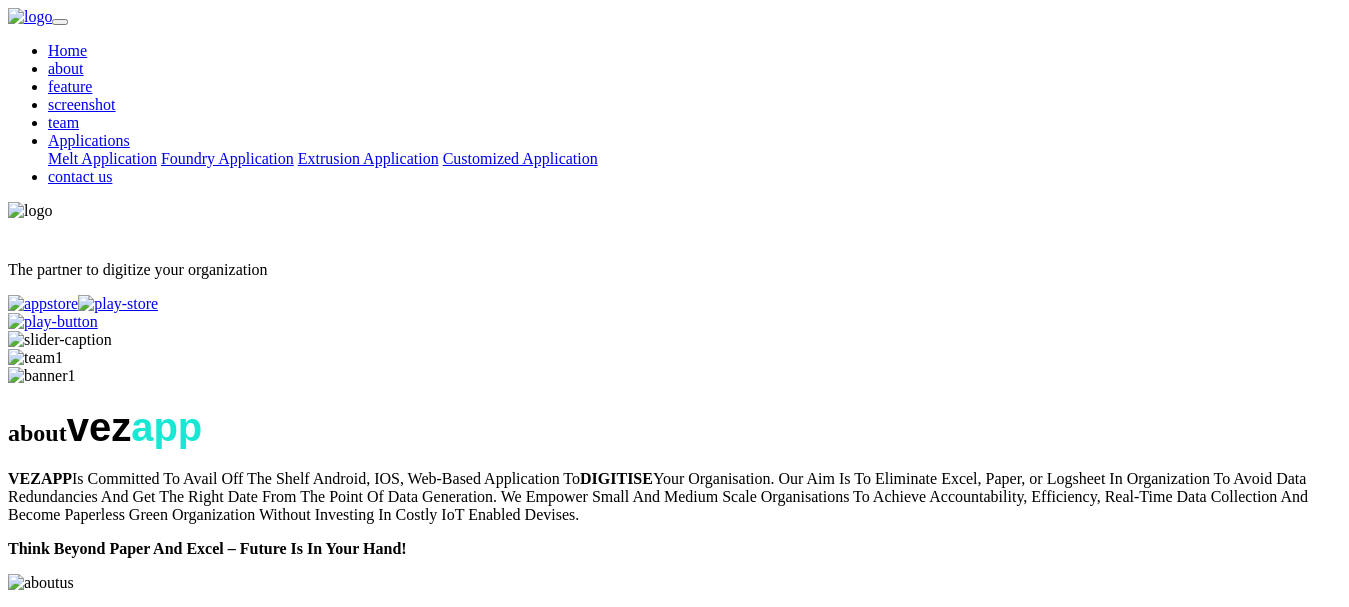 scroll, scrollTop: 0, scrollLeft: 0, axis: both 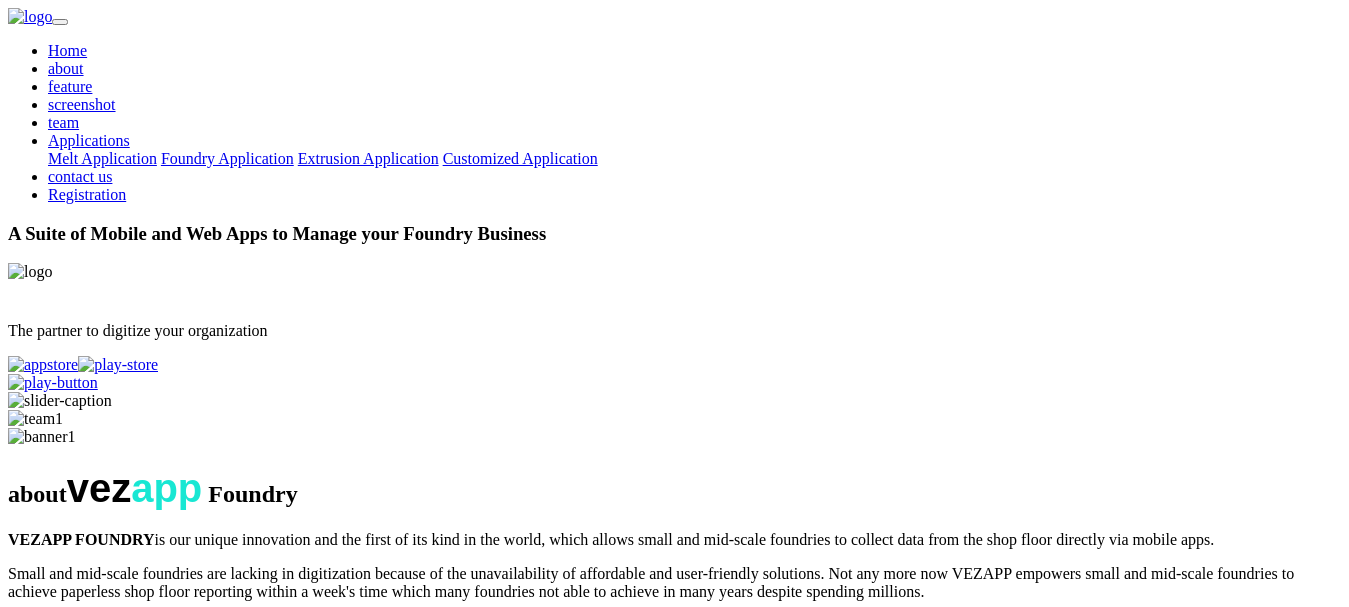 click on "about" at bounding box center [66, 68] 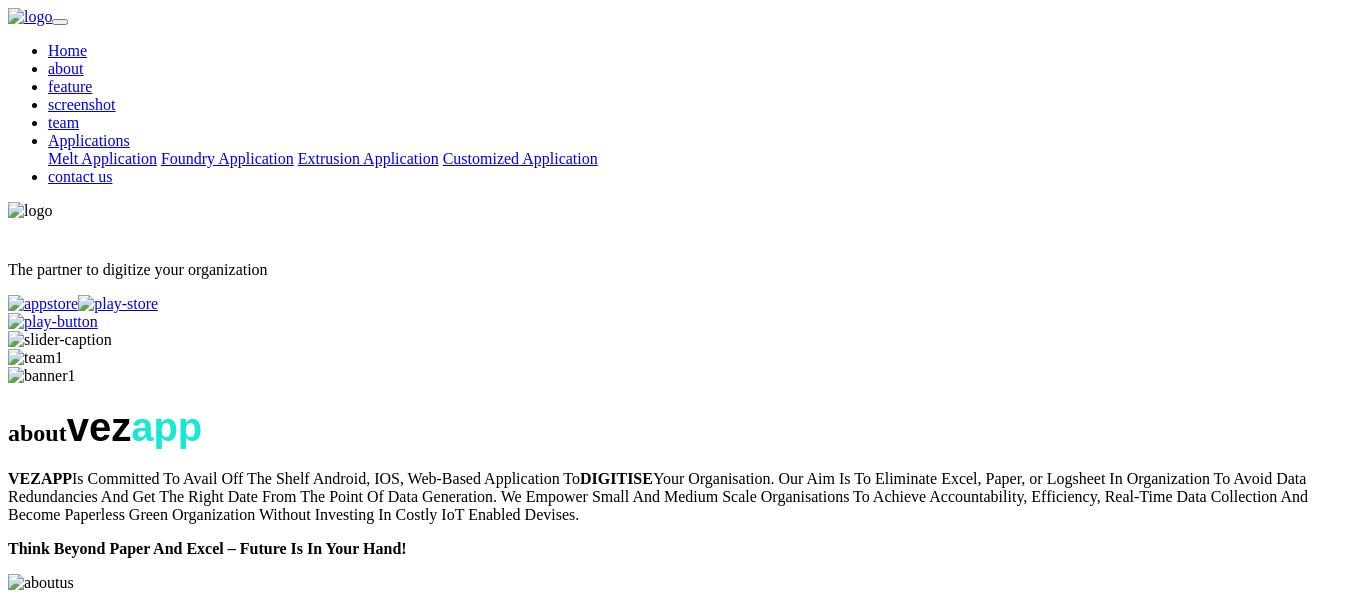 scroll, scrollTop: 0, scrollLeft: 0, axis: both 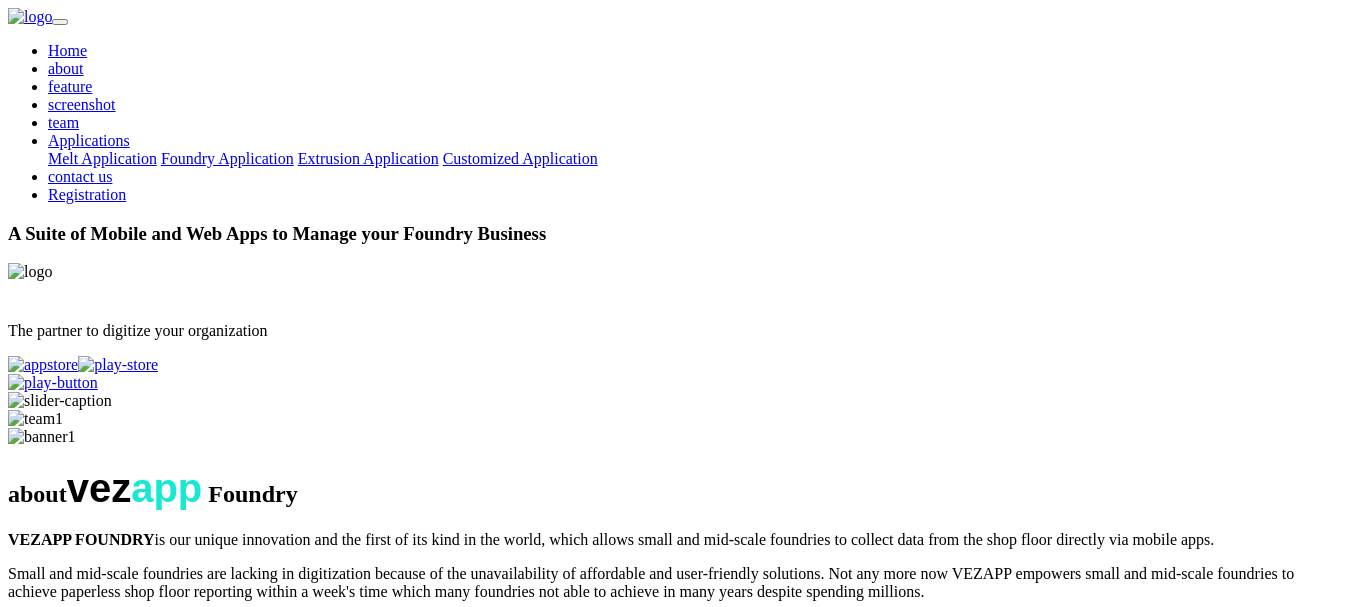 click on "Home" at bounding box center [67, 50] 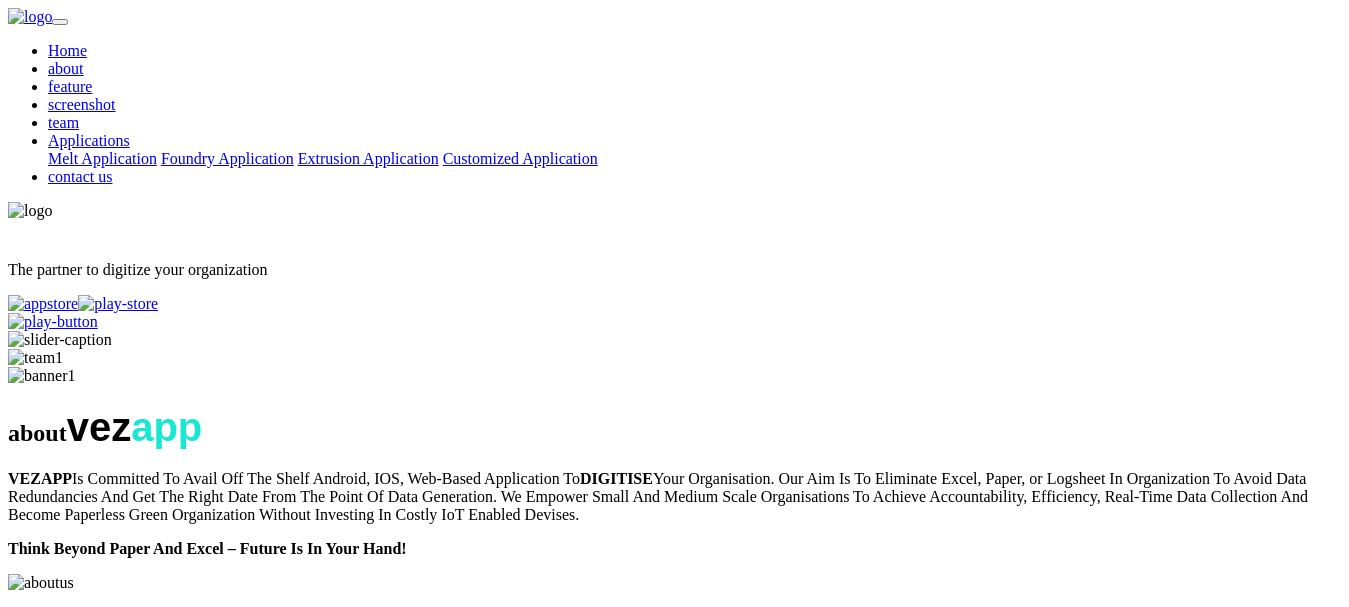 scroll, scrollTop: 0, scrollLeft: 0, axis: both 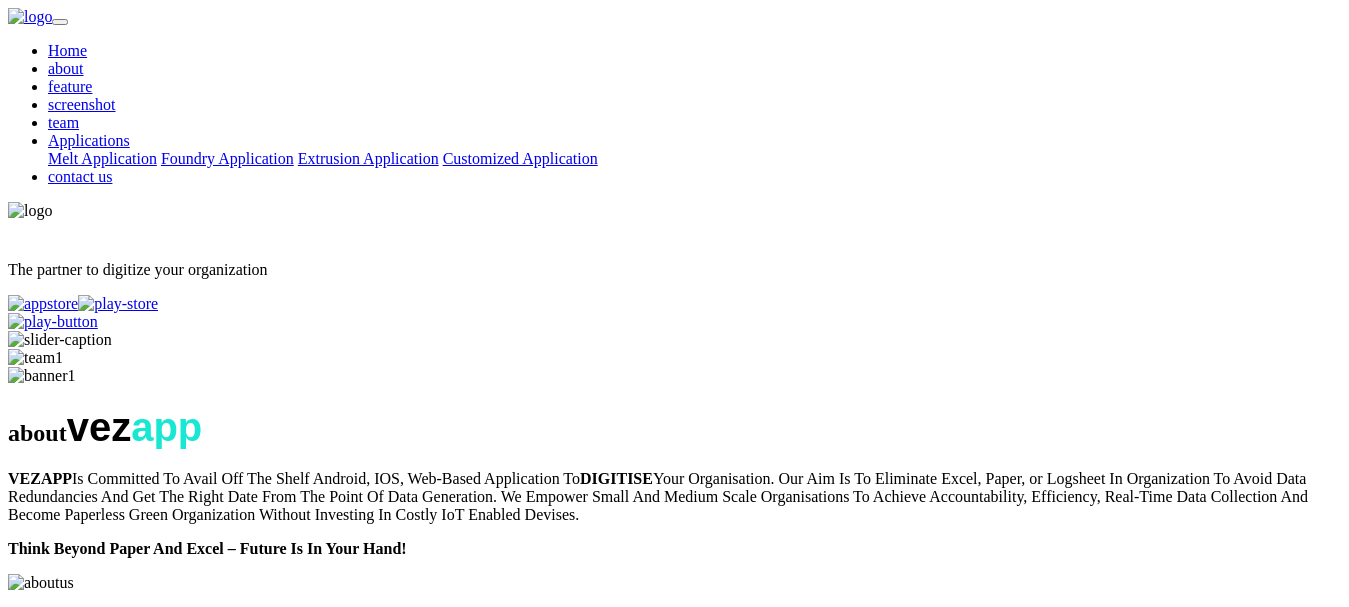 click on "screenshot" at bounding box center [82, 104] 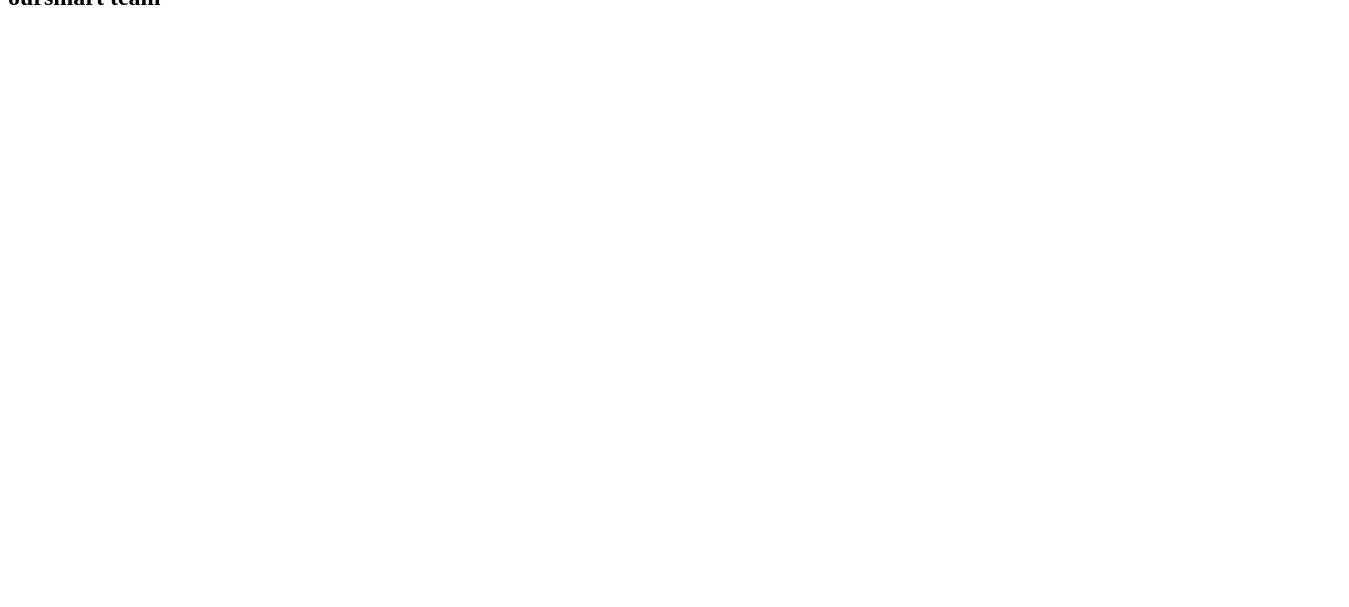 scroll, scrollTop: 1804, scrollLeft: 0, axis: vertical 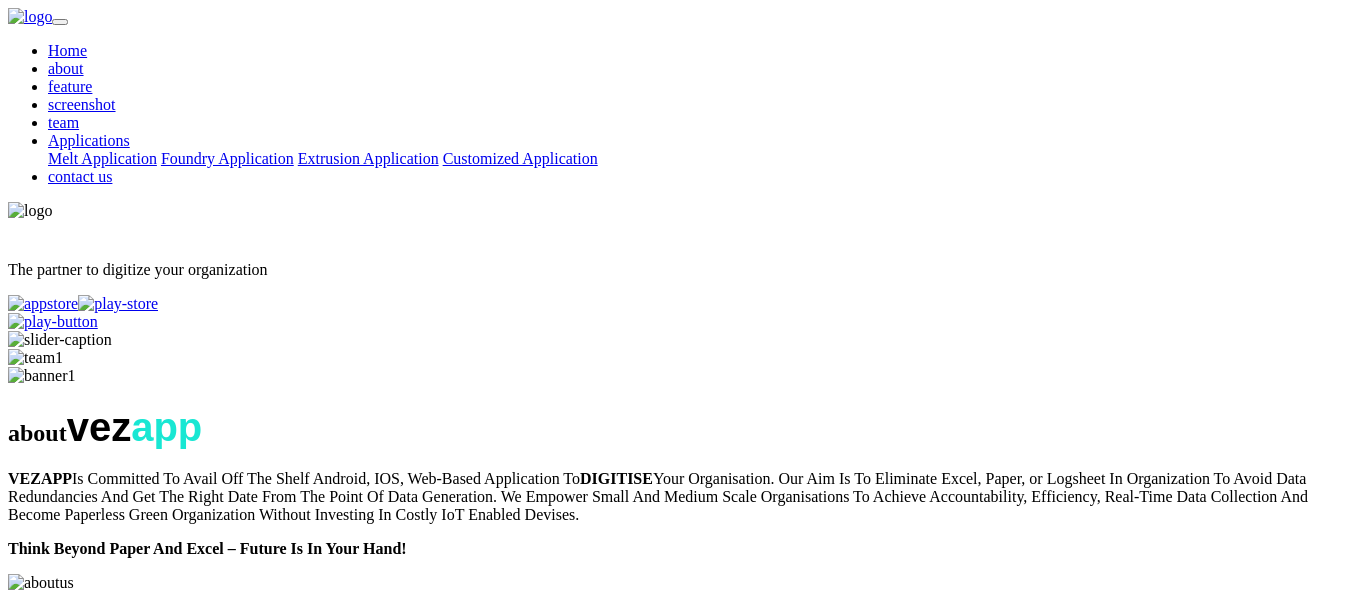 click on "screenshot" at bounding box center [82, 104] 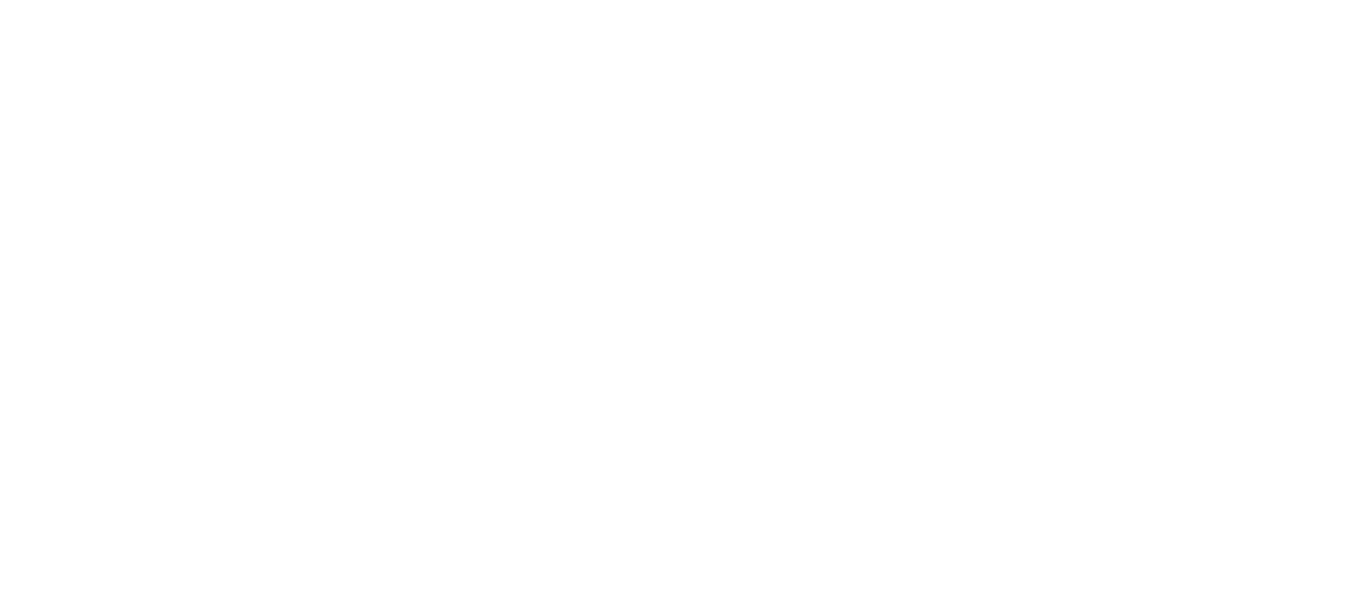 click on "team" at bounding box center [63, -2282] 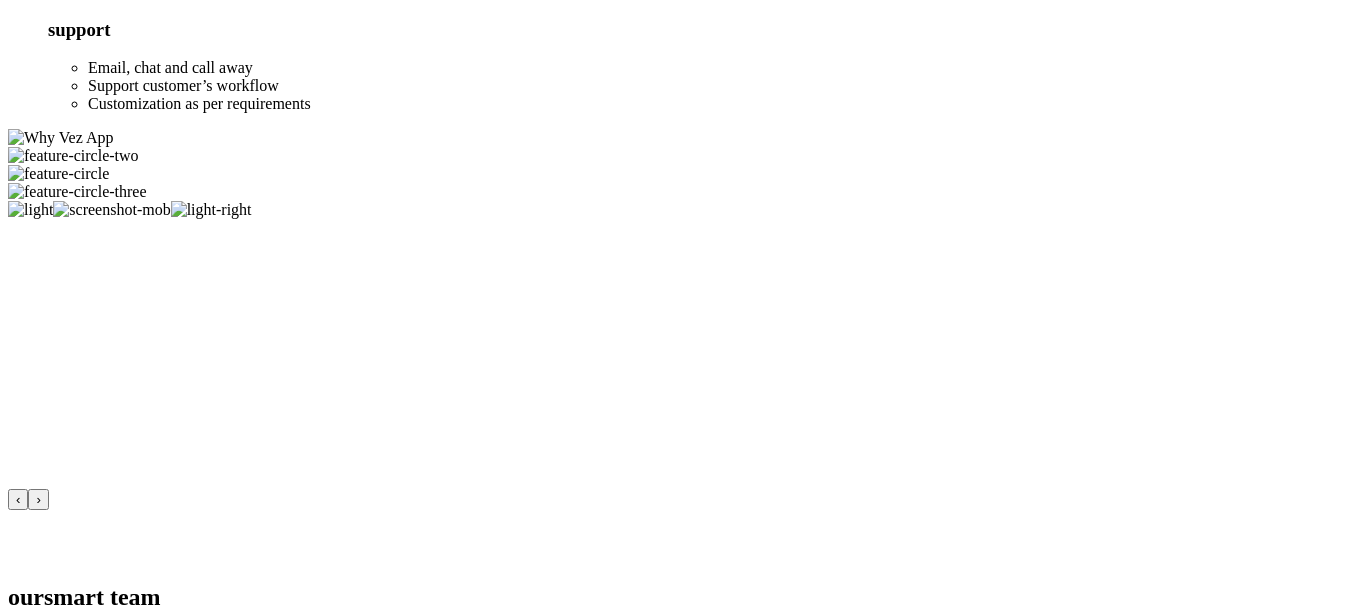 scroll, scrollTop: 704, scrollLeft: 0, axis: vertical 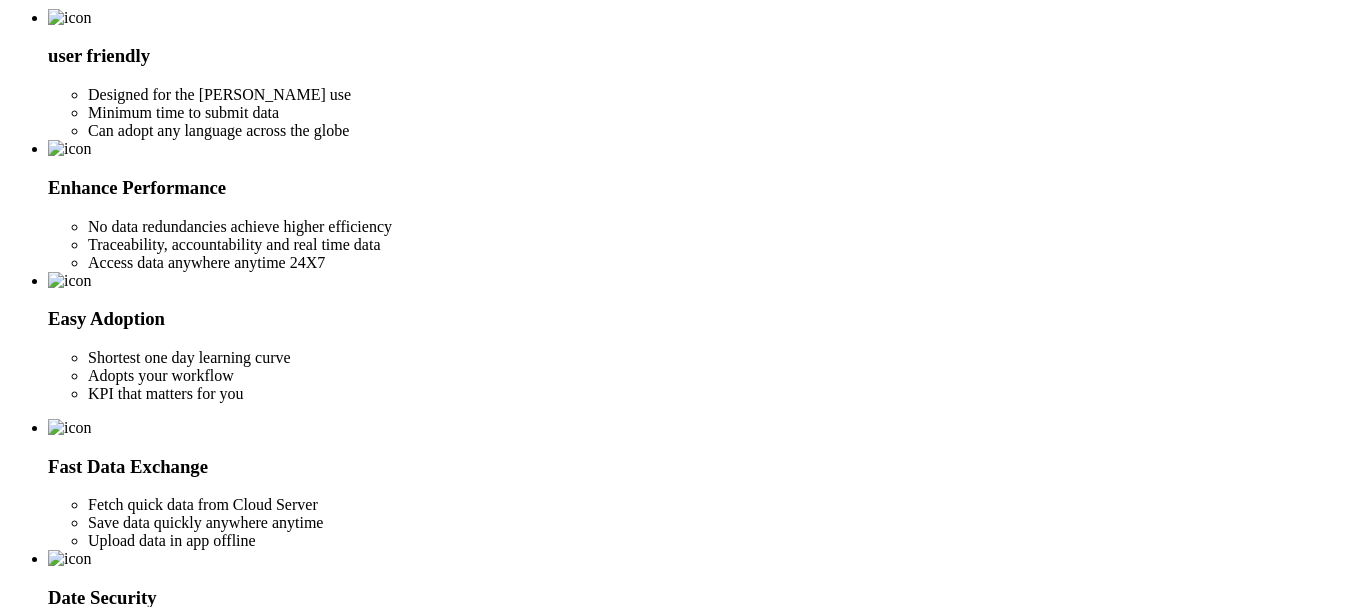click on "Home" at bounding box center (67, -654) 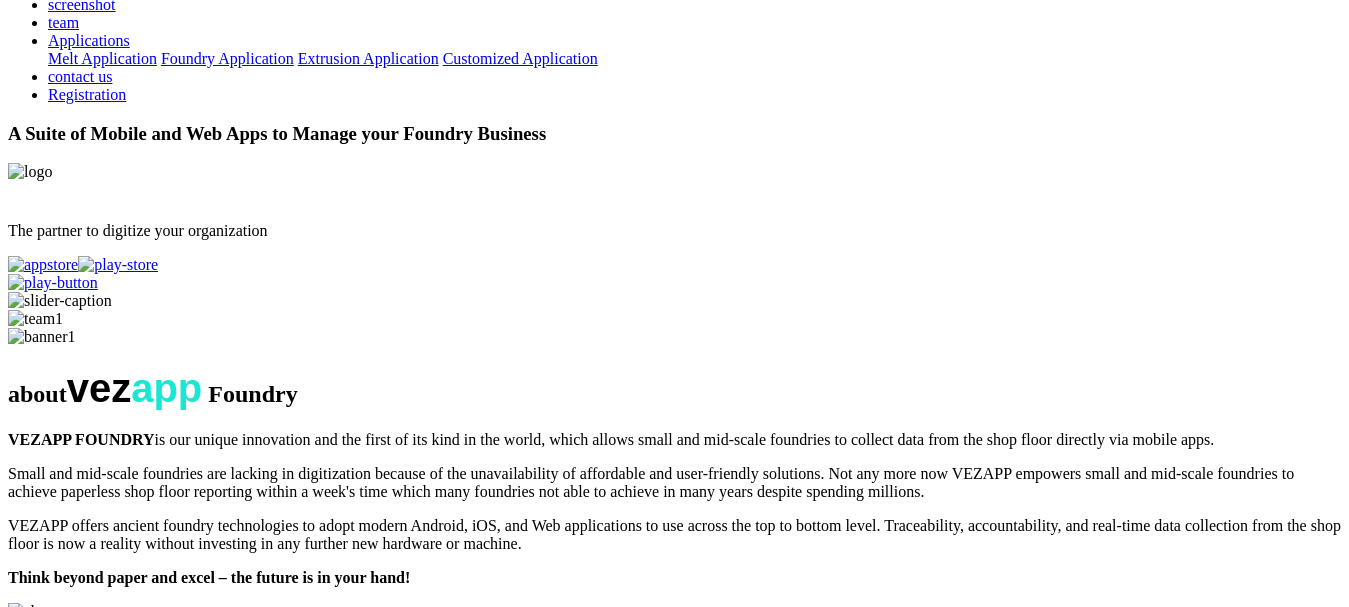 scroll, scrollTop: 0, scrollLeft: 0, axis: both 